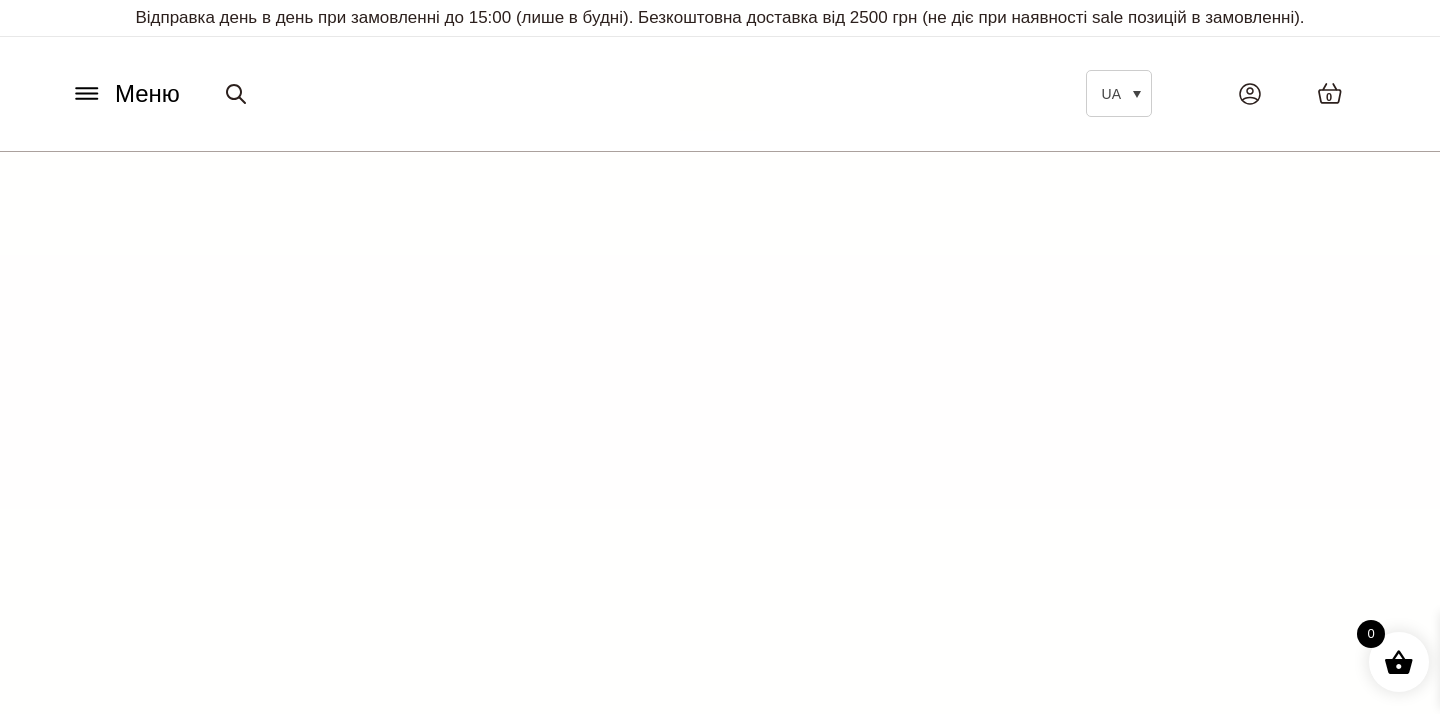 scroll, scrollTop: 0, scrollLeft: 0, axis: both 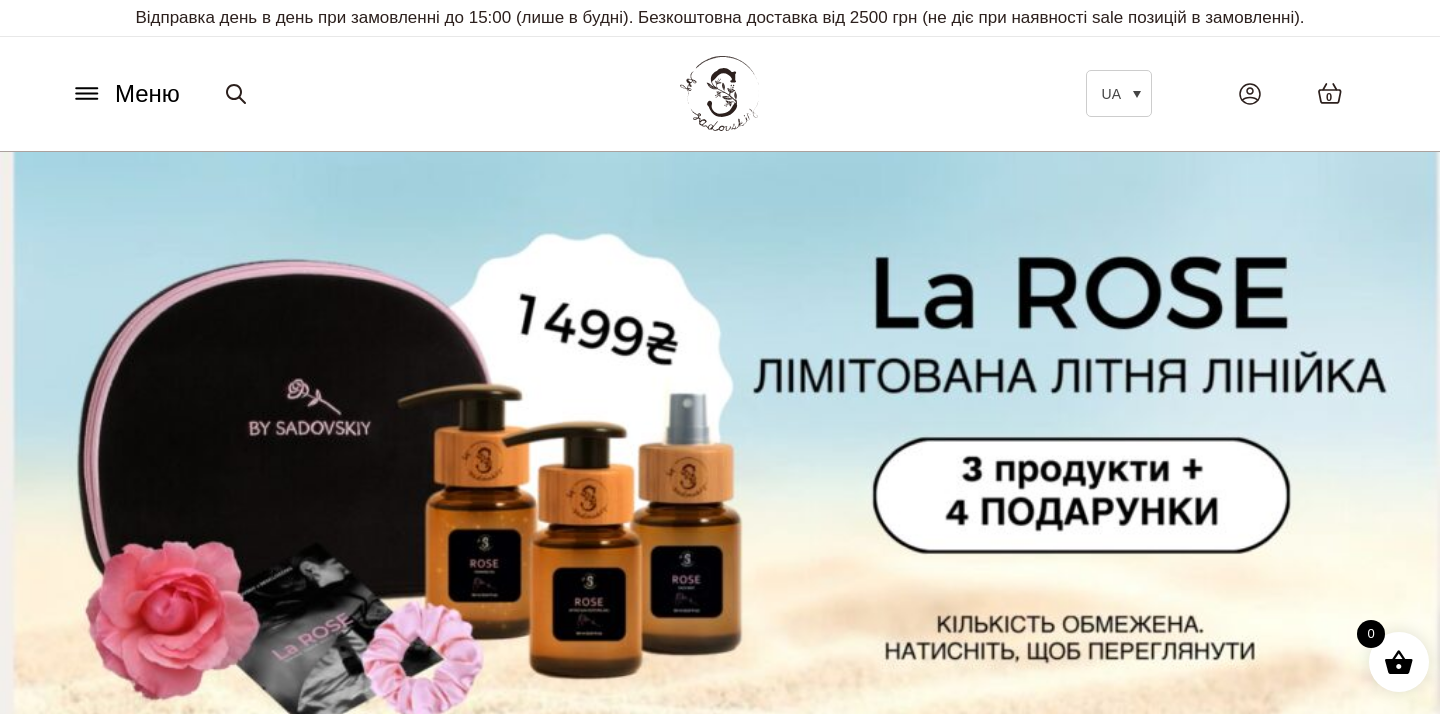 click 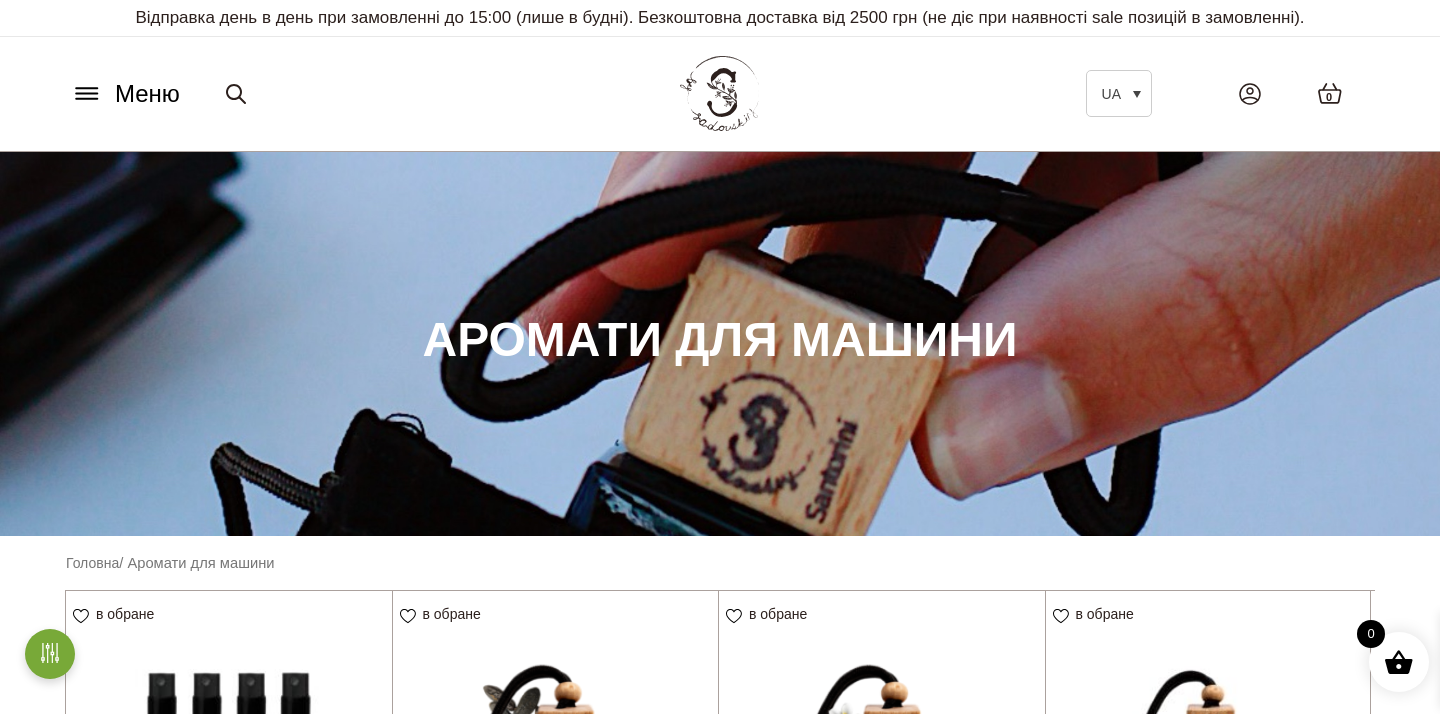scroll, scrollTop: 0, scrollLeft: 0, axis: both 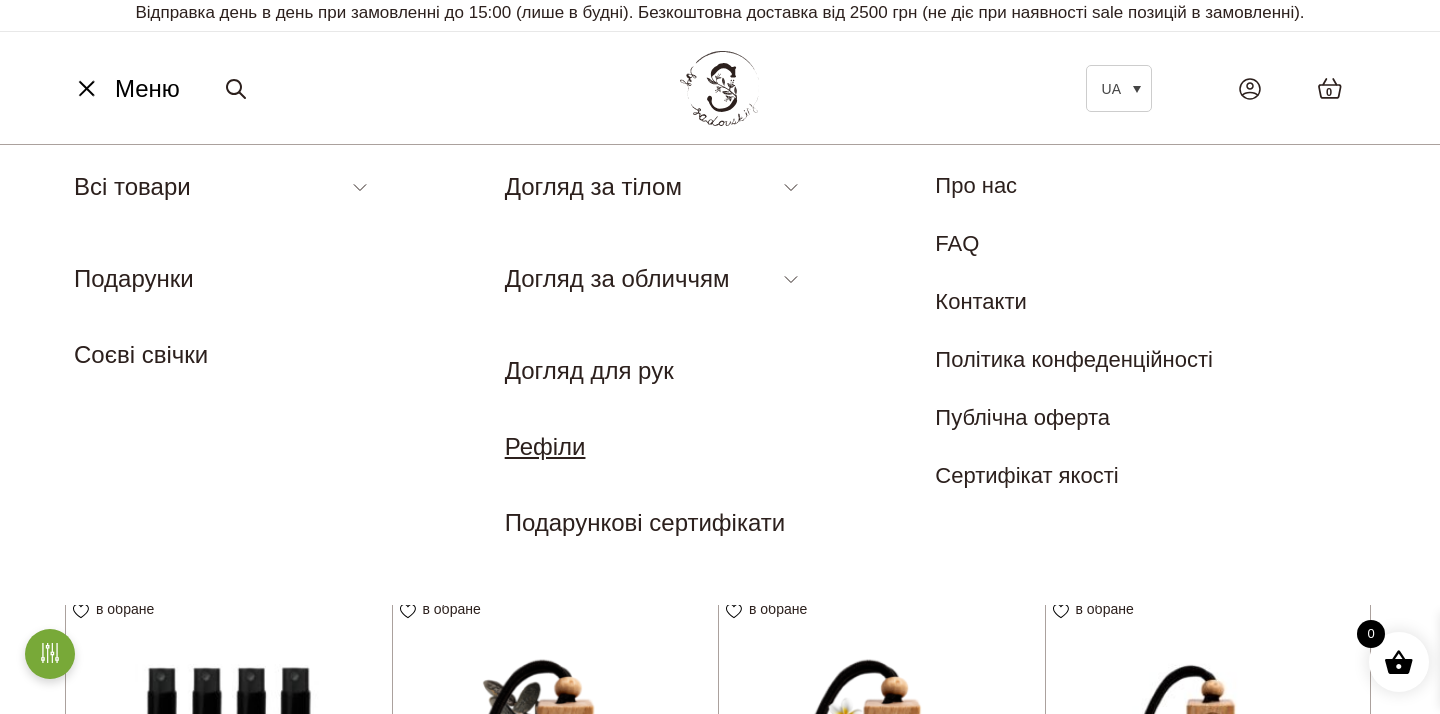 click on "Рефіли" at bounding box center [545, 446] 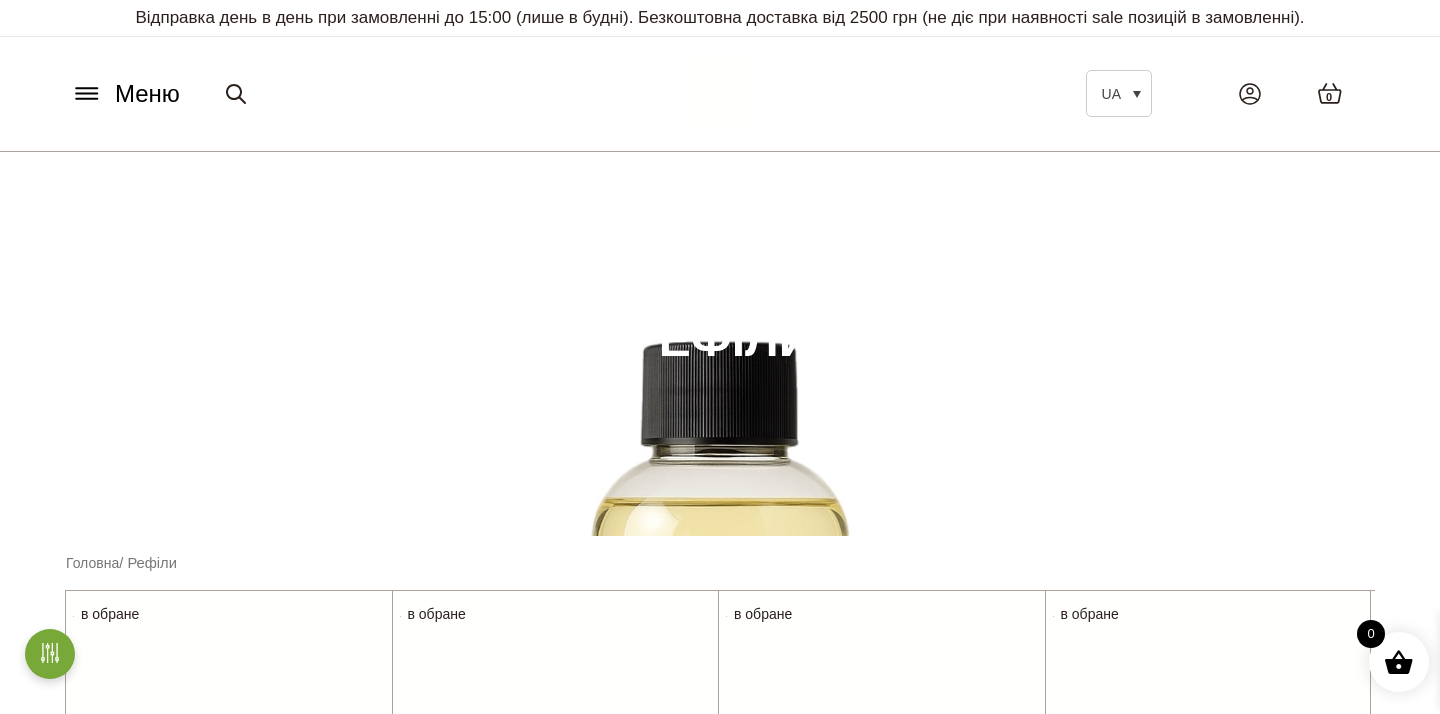 scroll, scrollTop: 0, scrollLeft: 0, axis: both 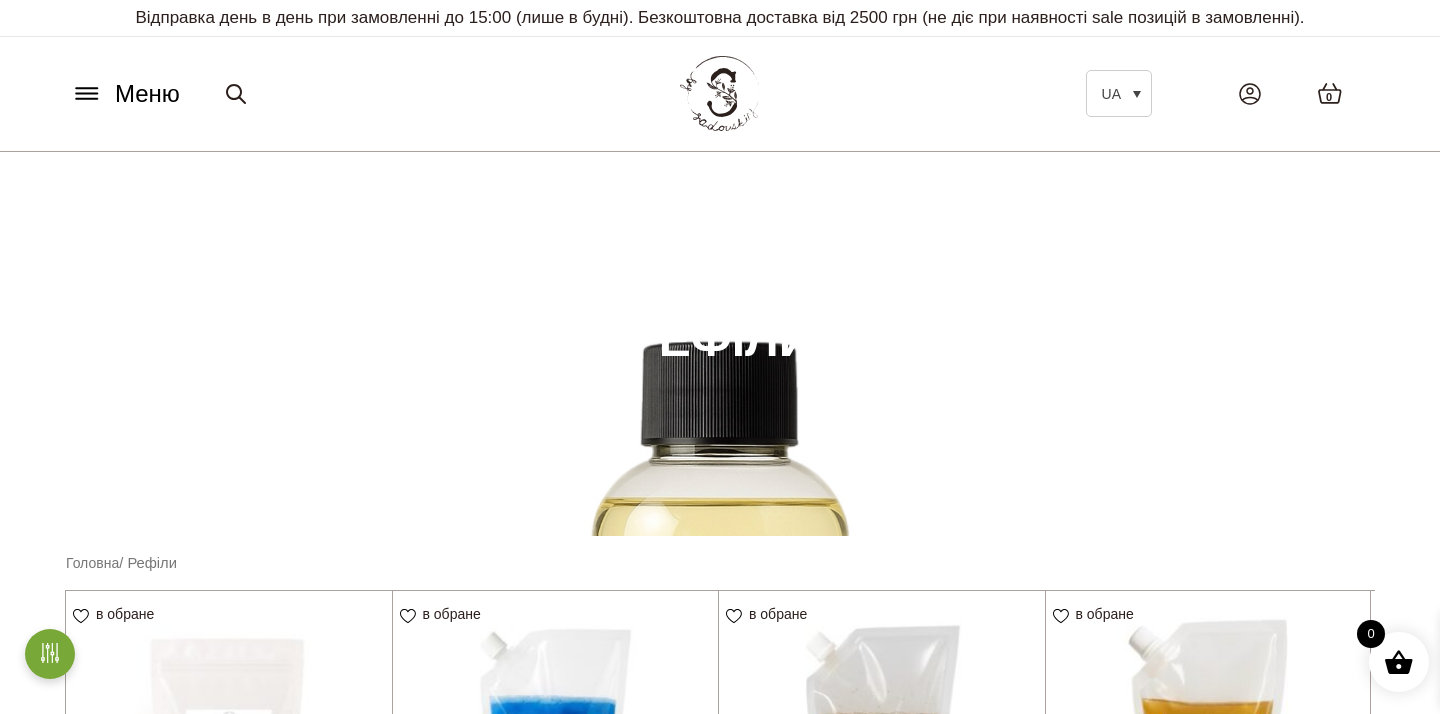 click on "Меню" at bounding box center (125, 94) 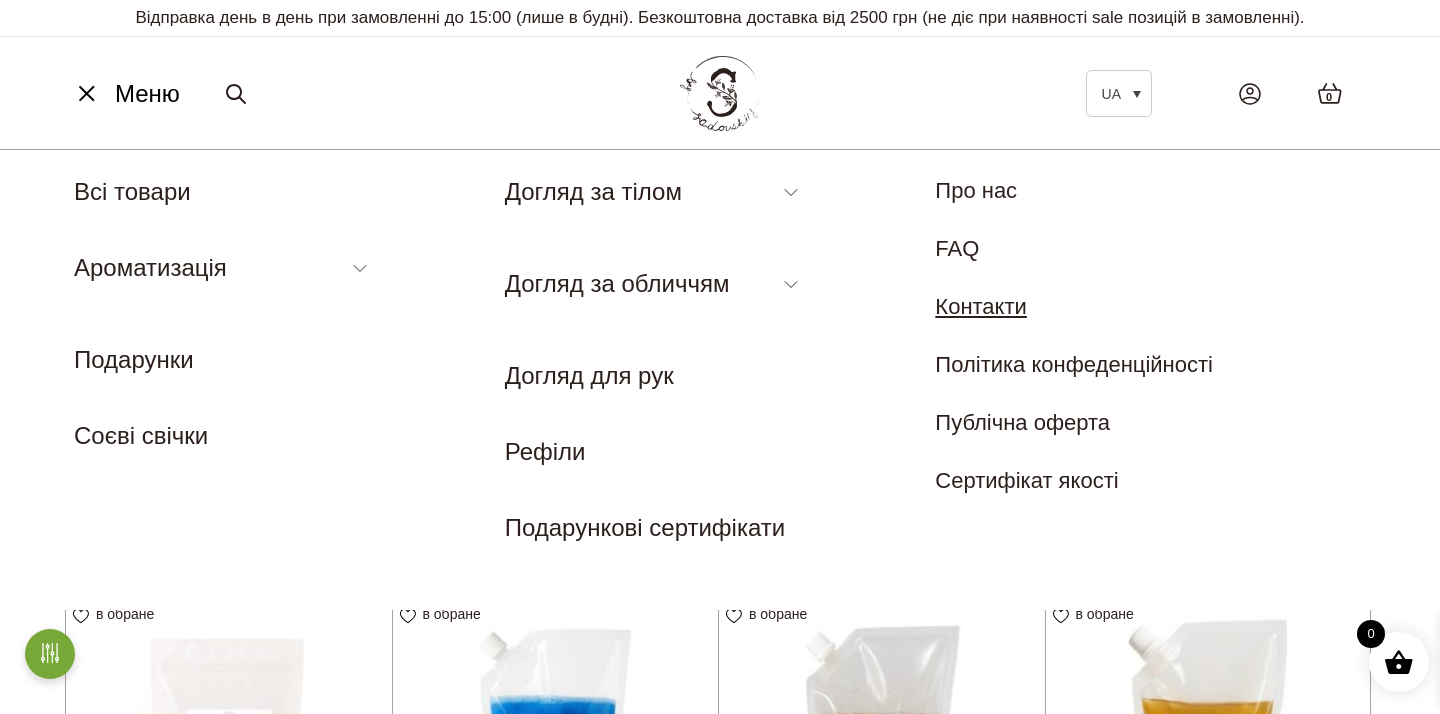 click on "Контакти" at bounding box center (981, 306) 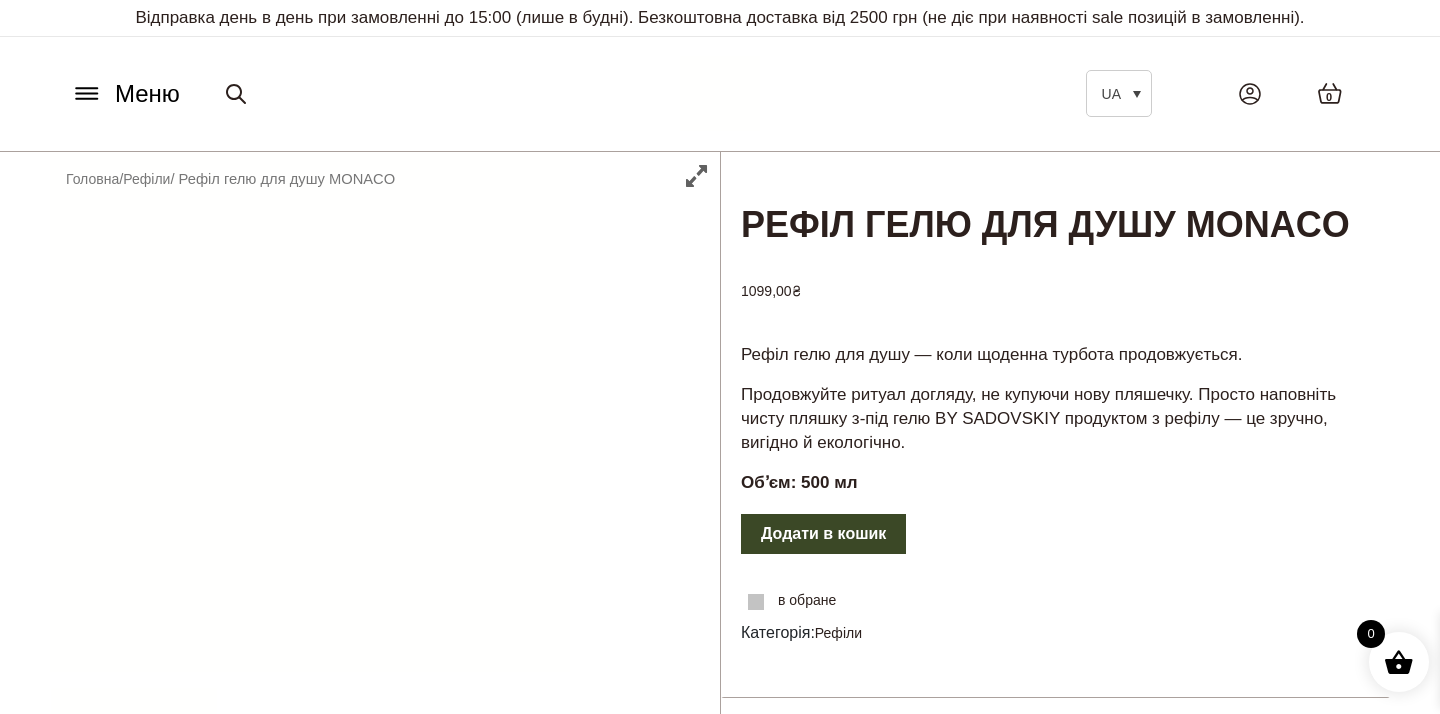scroll, scrollTop: 0, scrollLeft: 0, axis: both 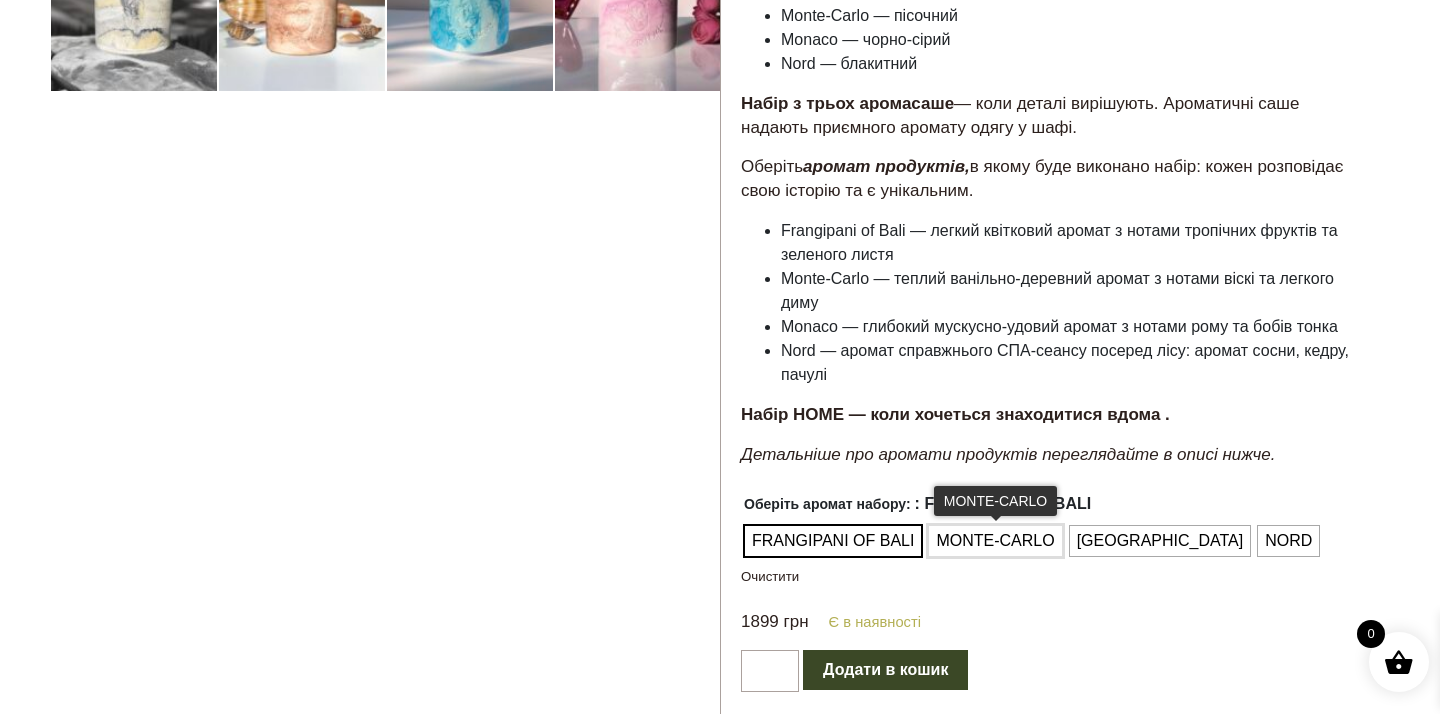 click on "MONTE-CARLO" 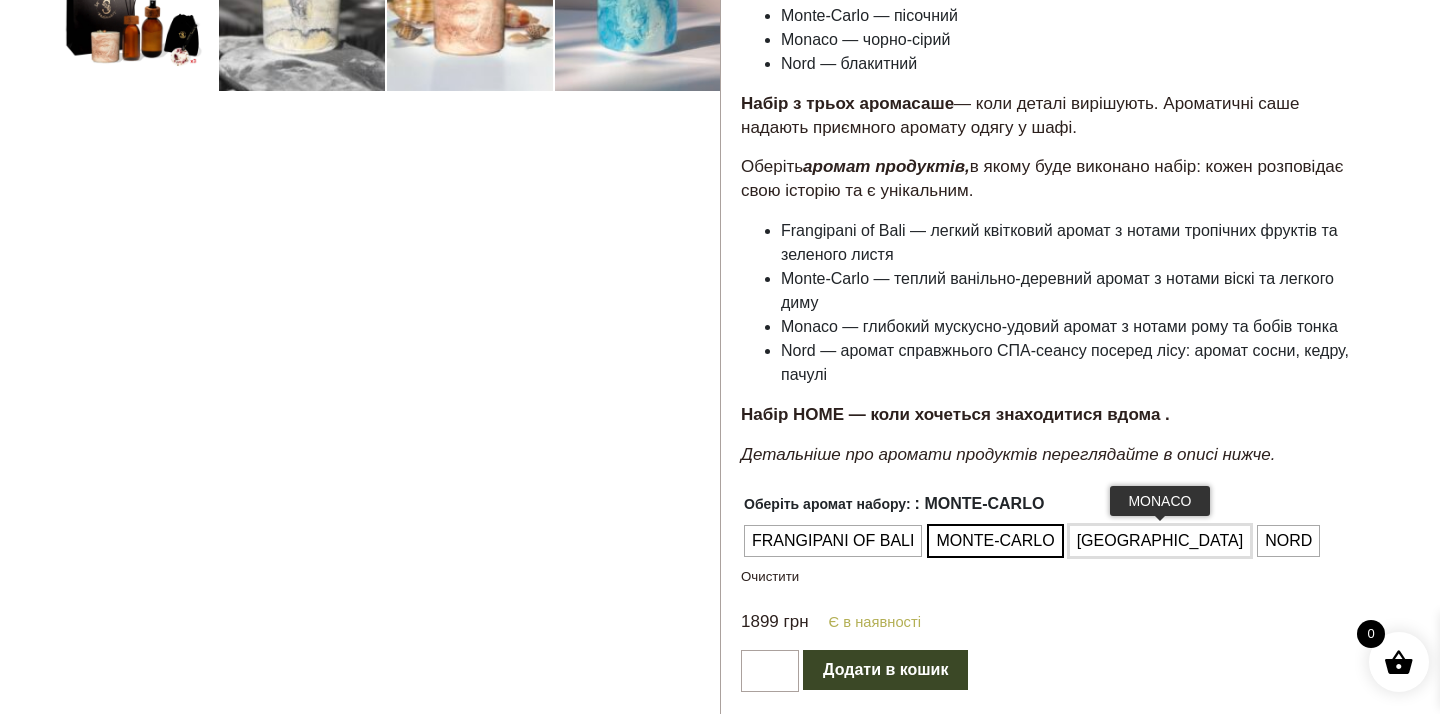 click on "[GEOGRAPHIC_DATA]" 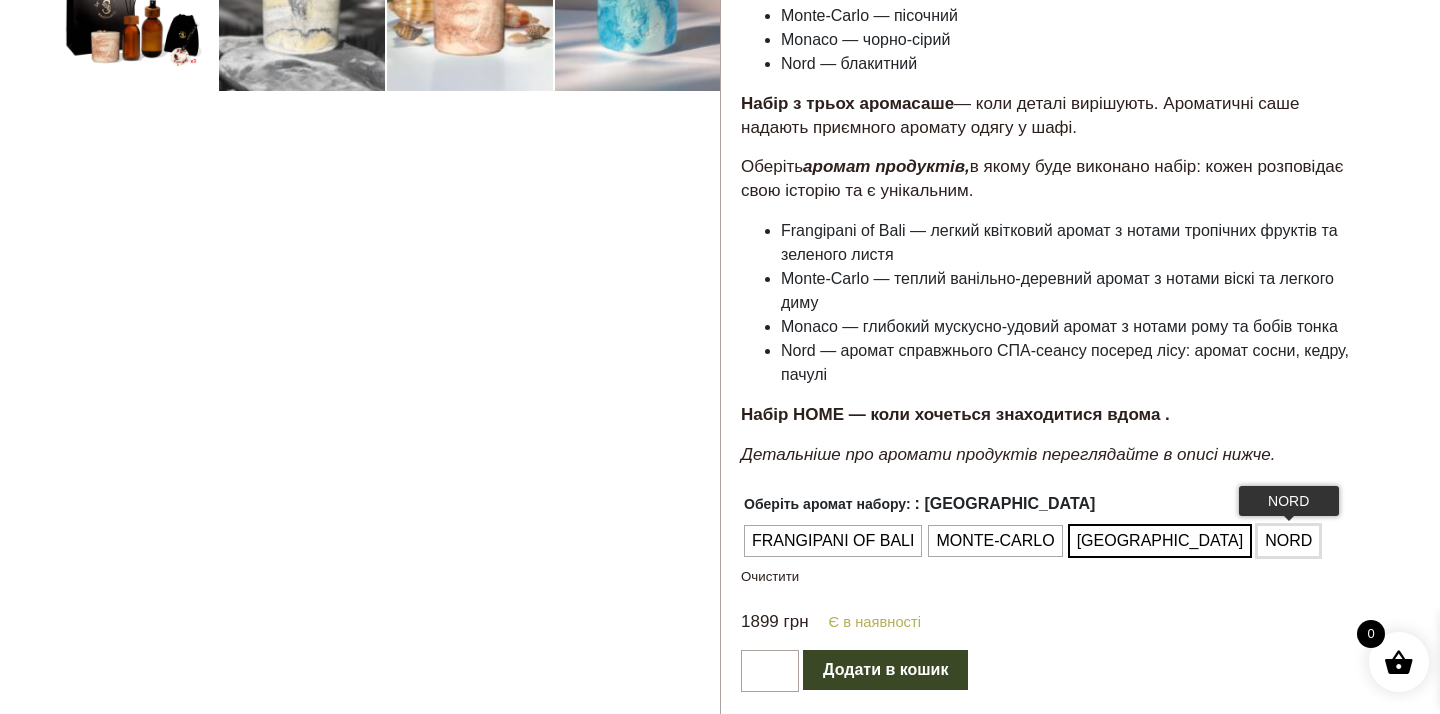 click on "NORD" 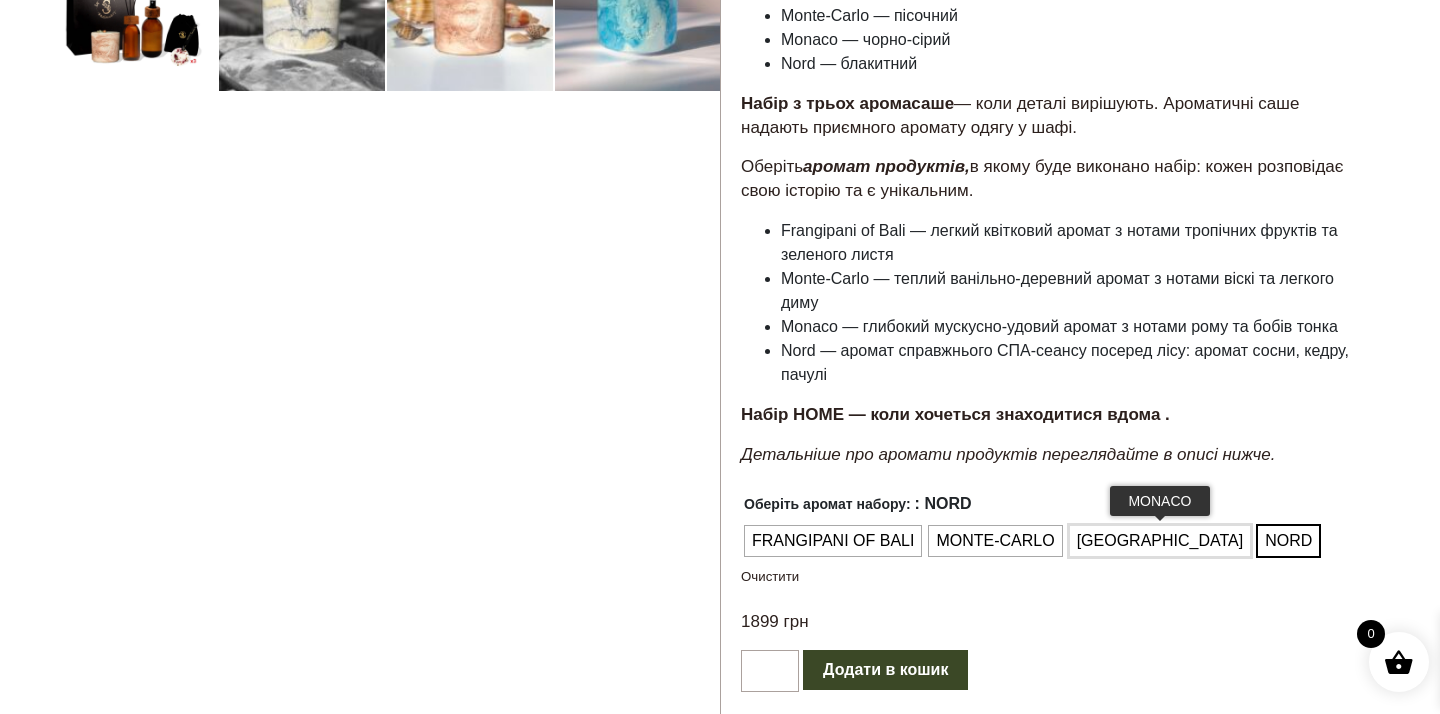 click on "[GEOGRAPHIC_DATA]" 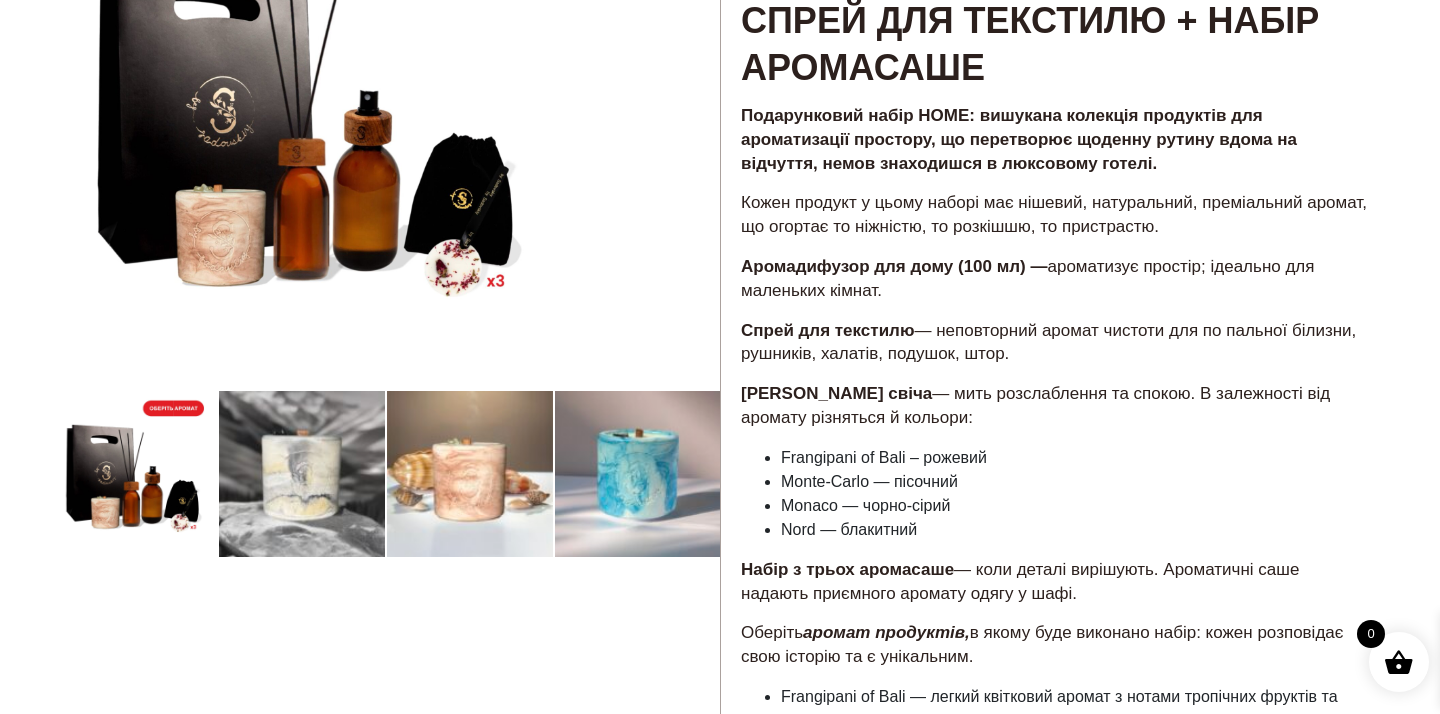 scroll, scrollTop: 449, scrollLeft: 0, axis: vertical 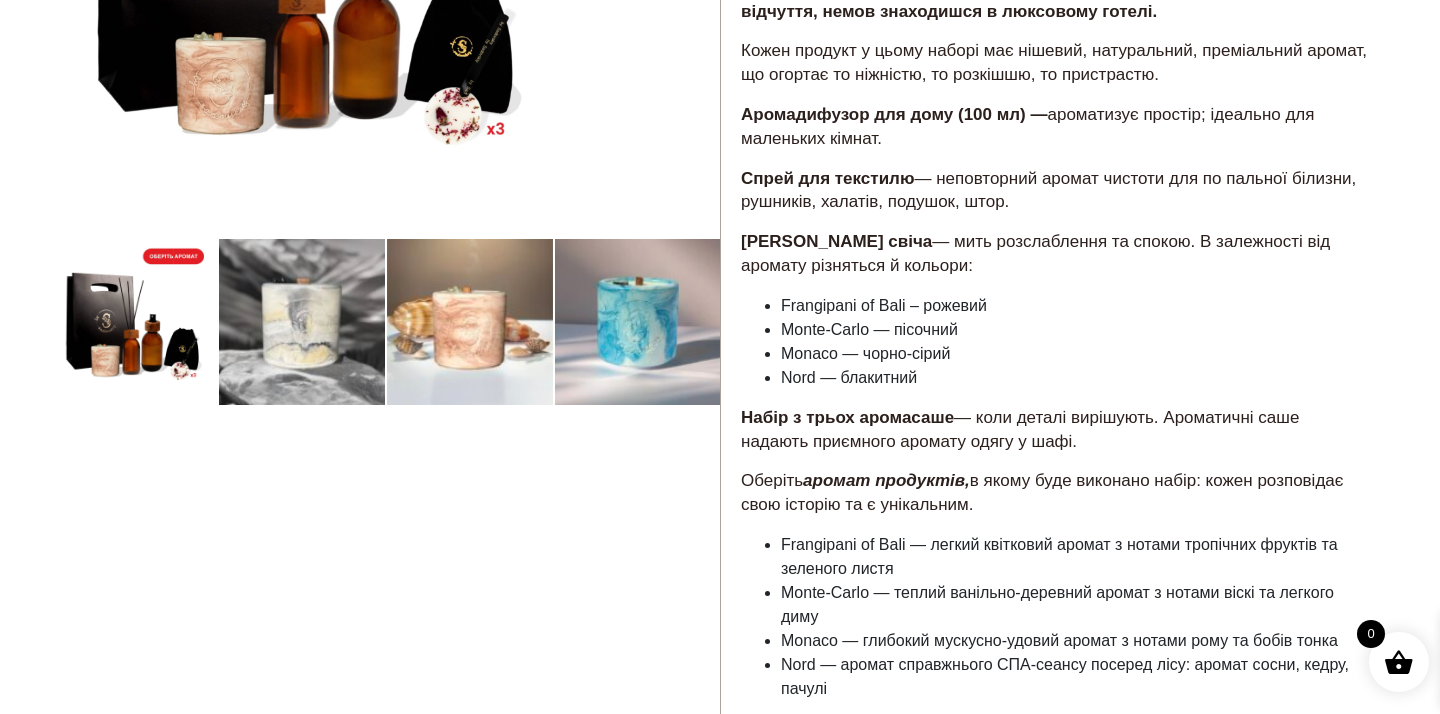 click at bounding box center (385, 533) 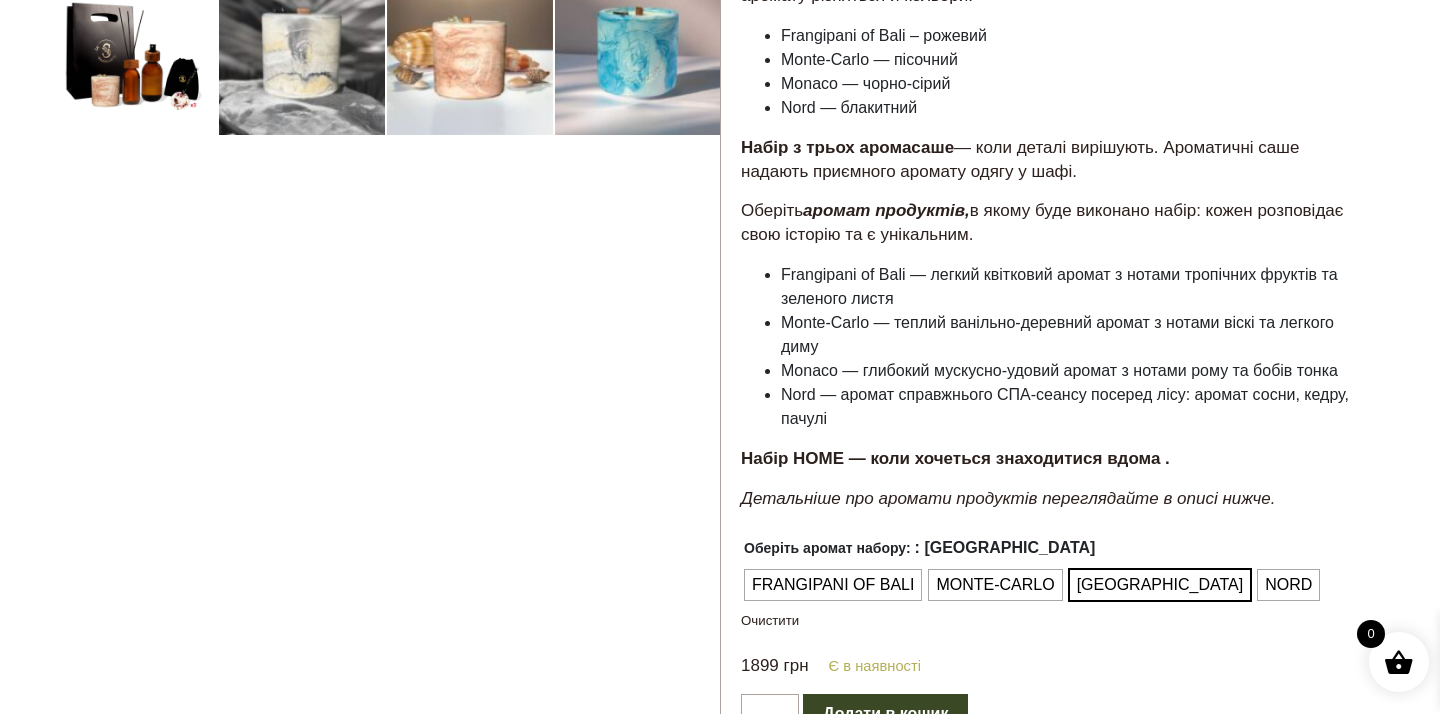 scroll, scrollTop: 722, scrollLeft: 0, axis: vertical 